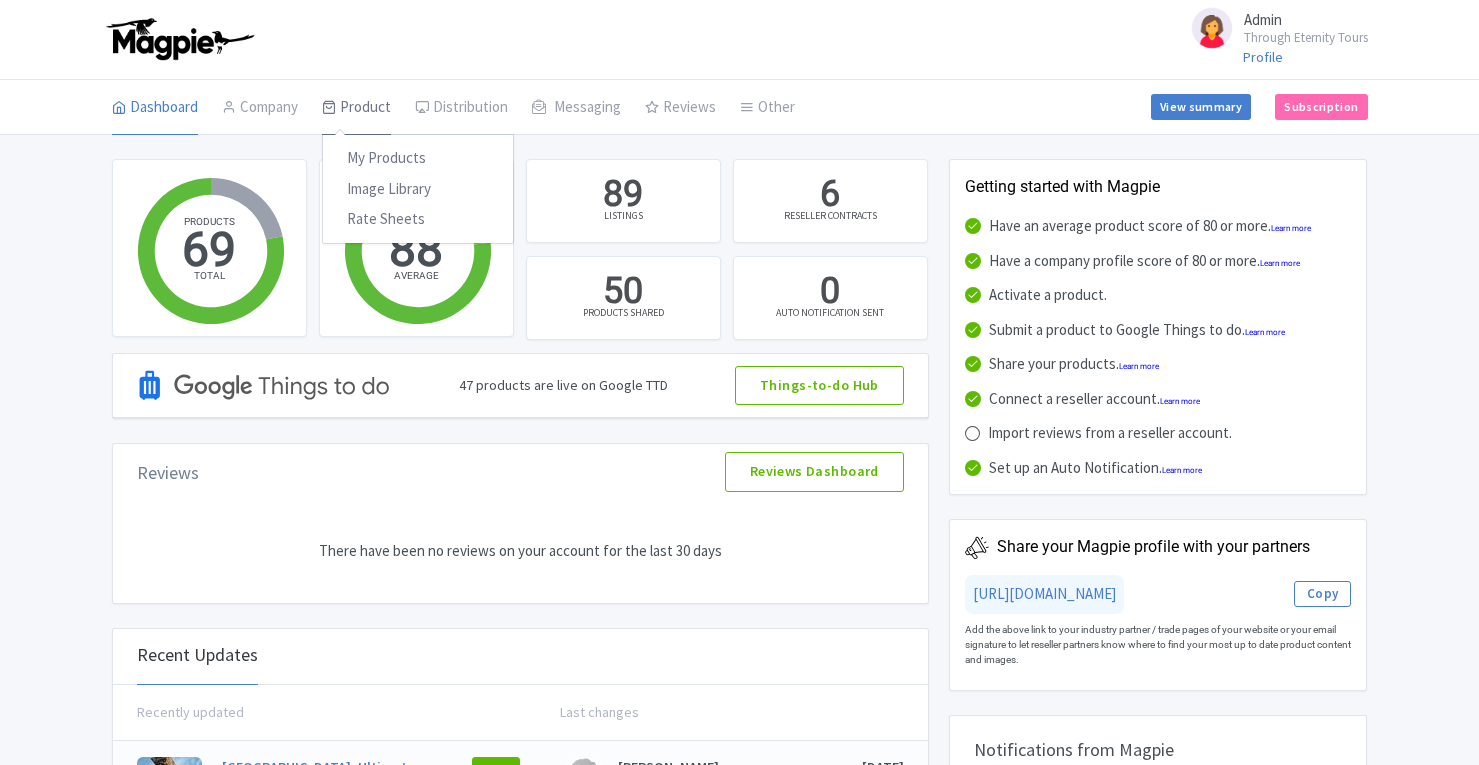 scroll, scrollTop: 0, scrollLeft: 0, axis: both 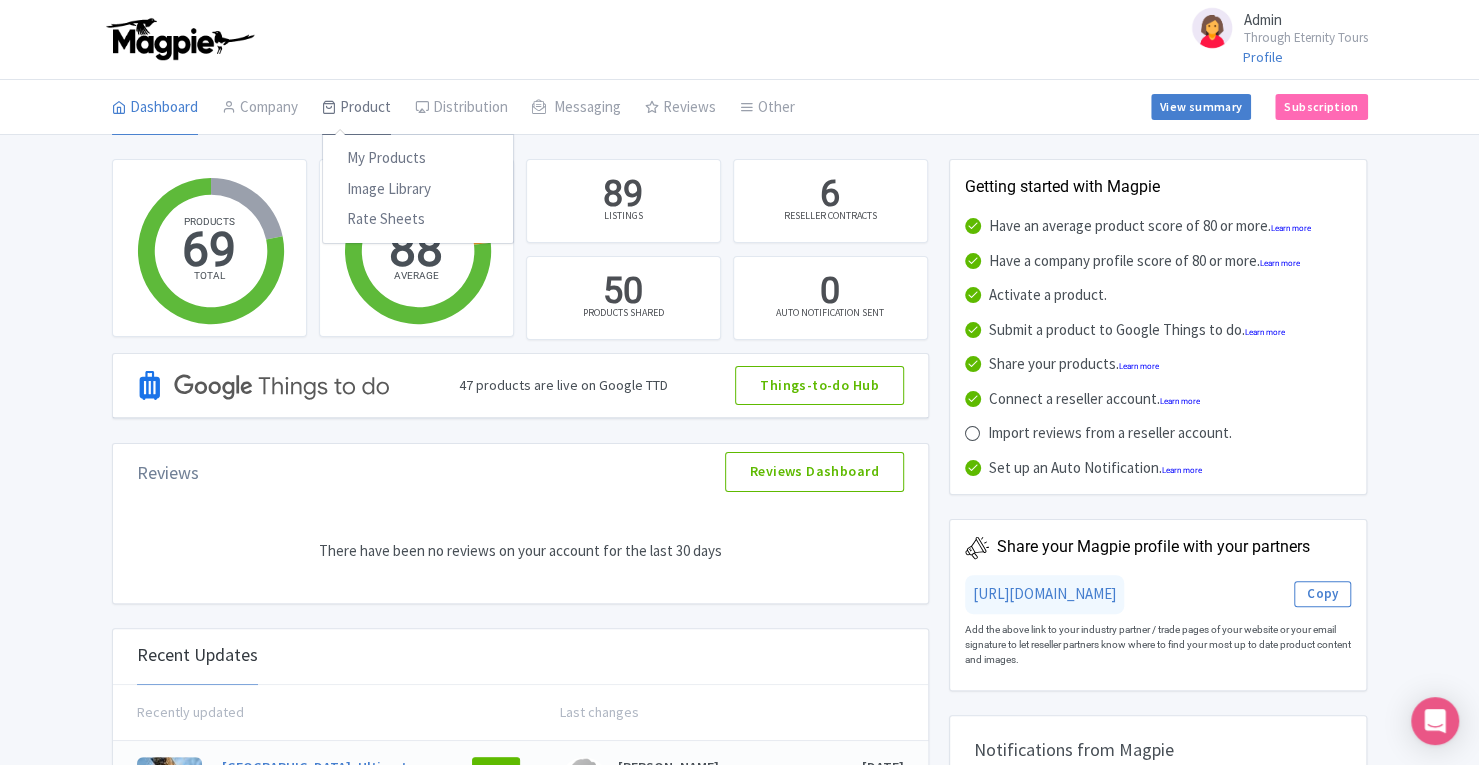 click on "Product" at bounding box center (356, 108) 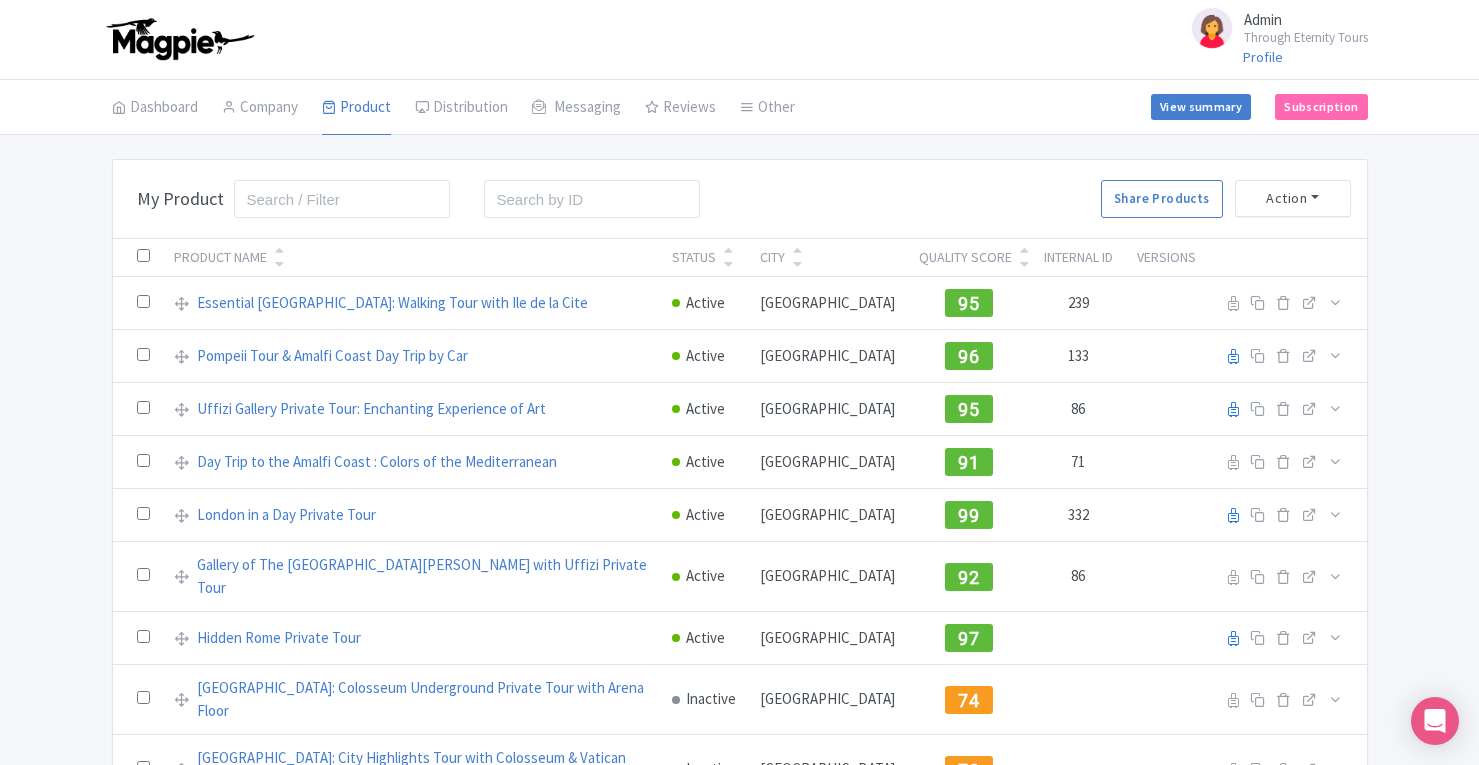 scroll, scrollTop: 0, scrollLeft: 0, axis: both 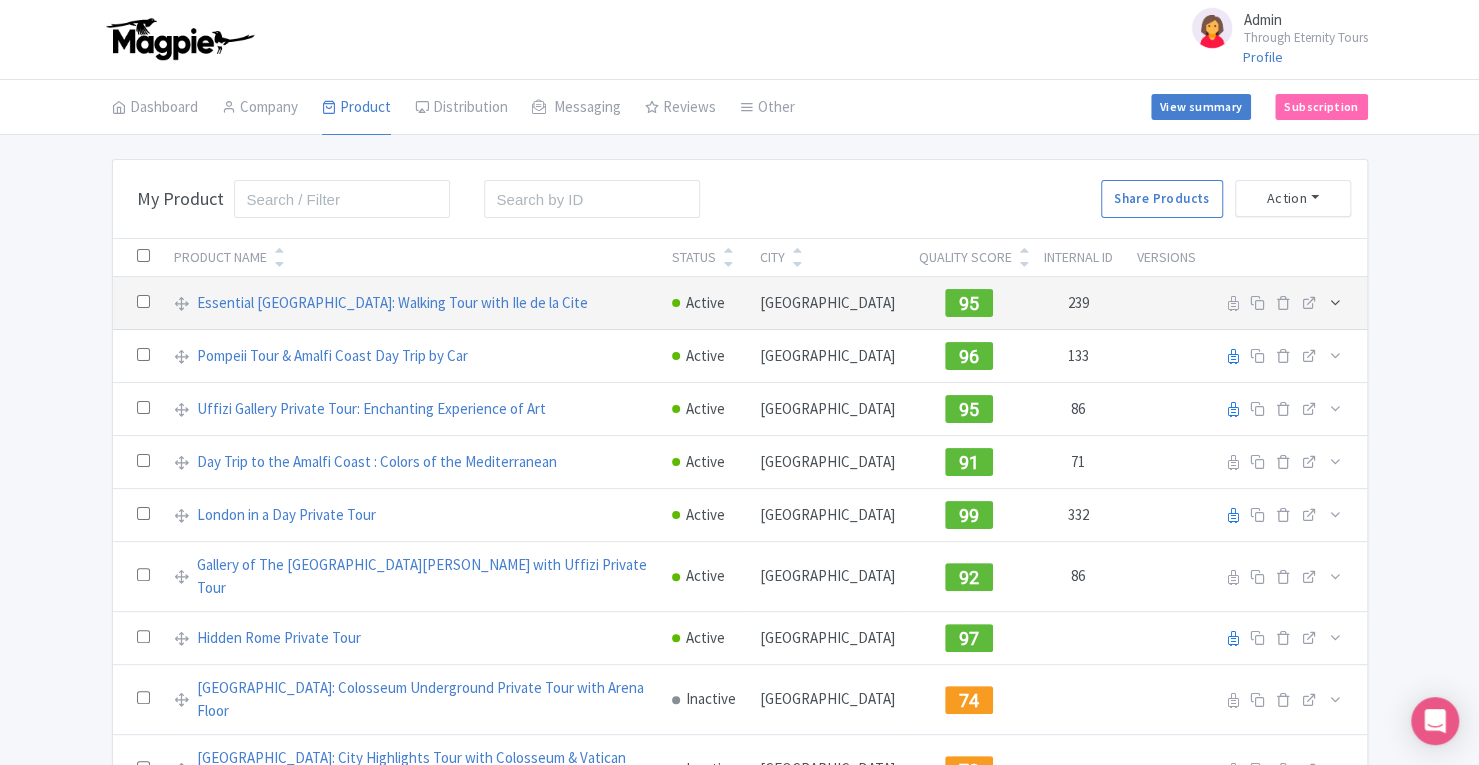 click at bounding box center (1335, 302) 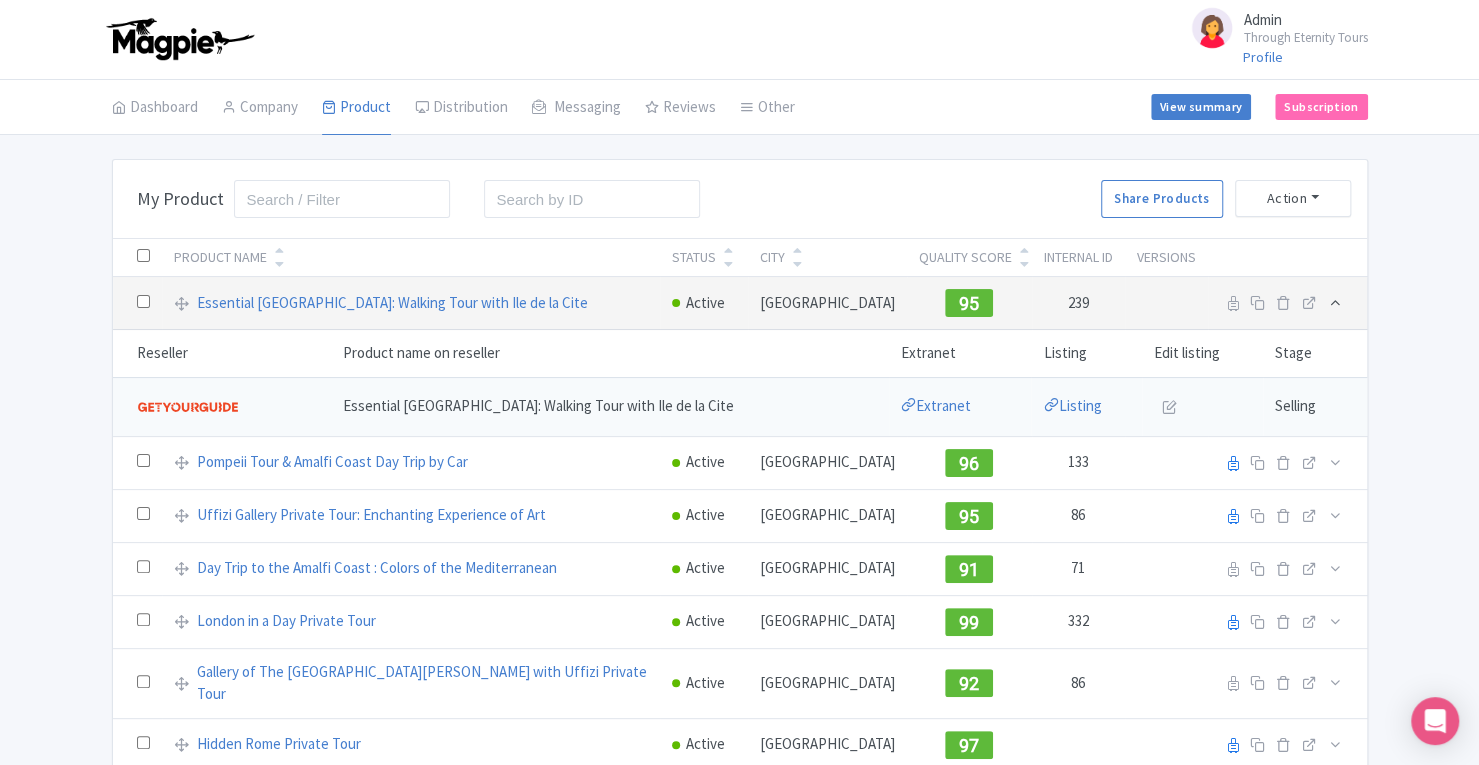 click at bounding box center (1335, 302) 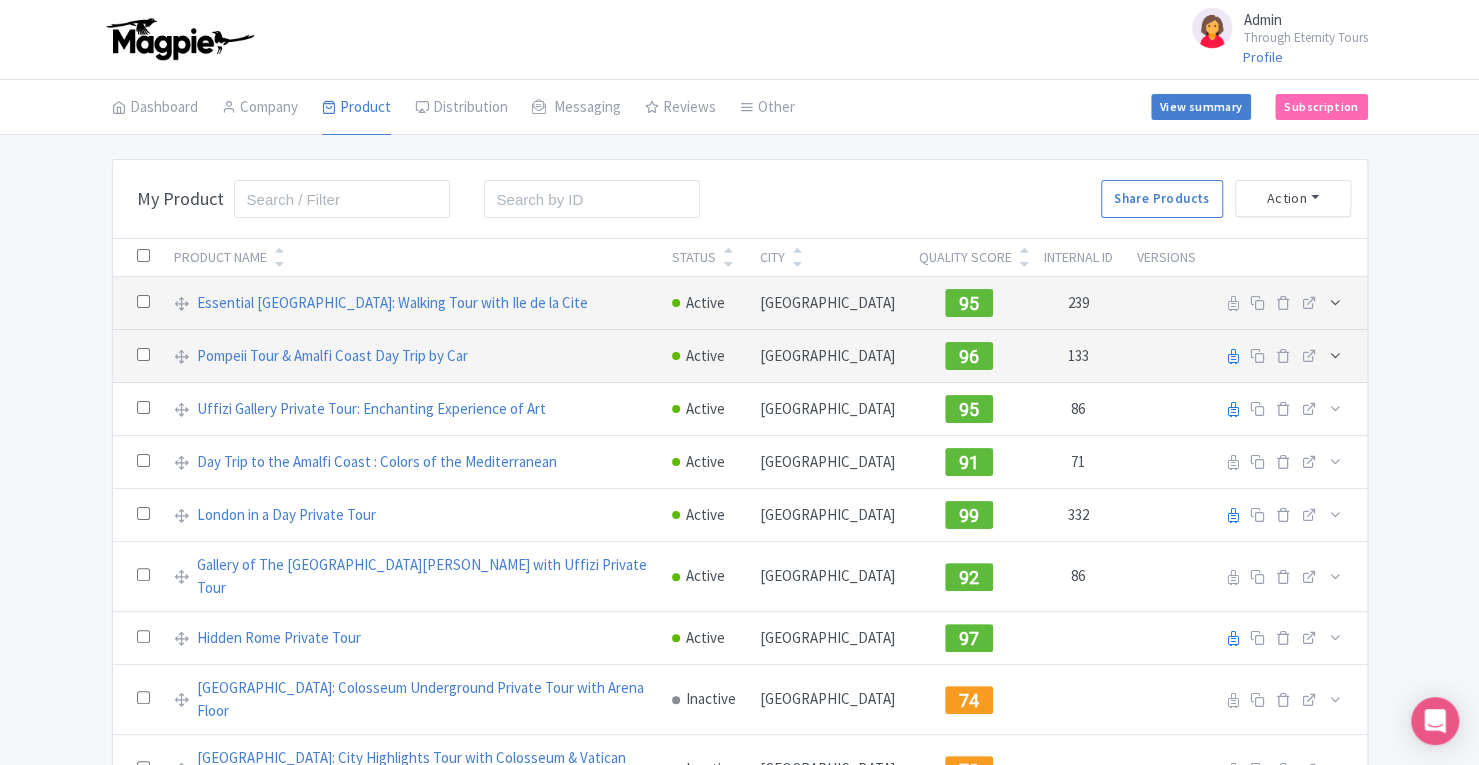 click at bounding box center [1335, 355] 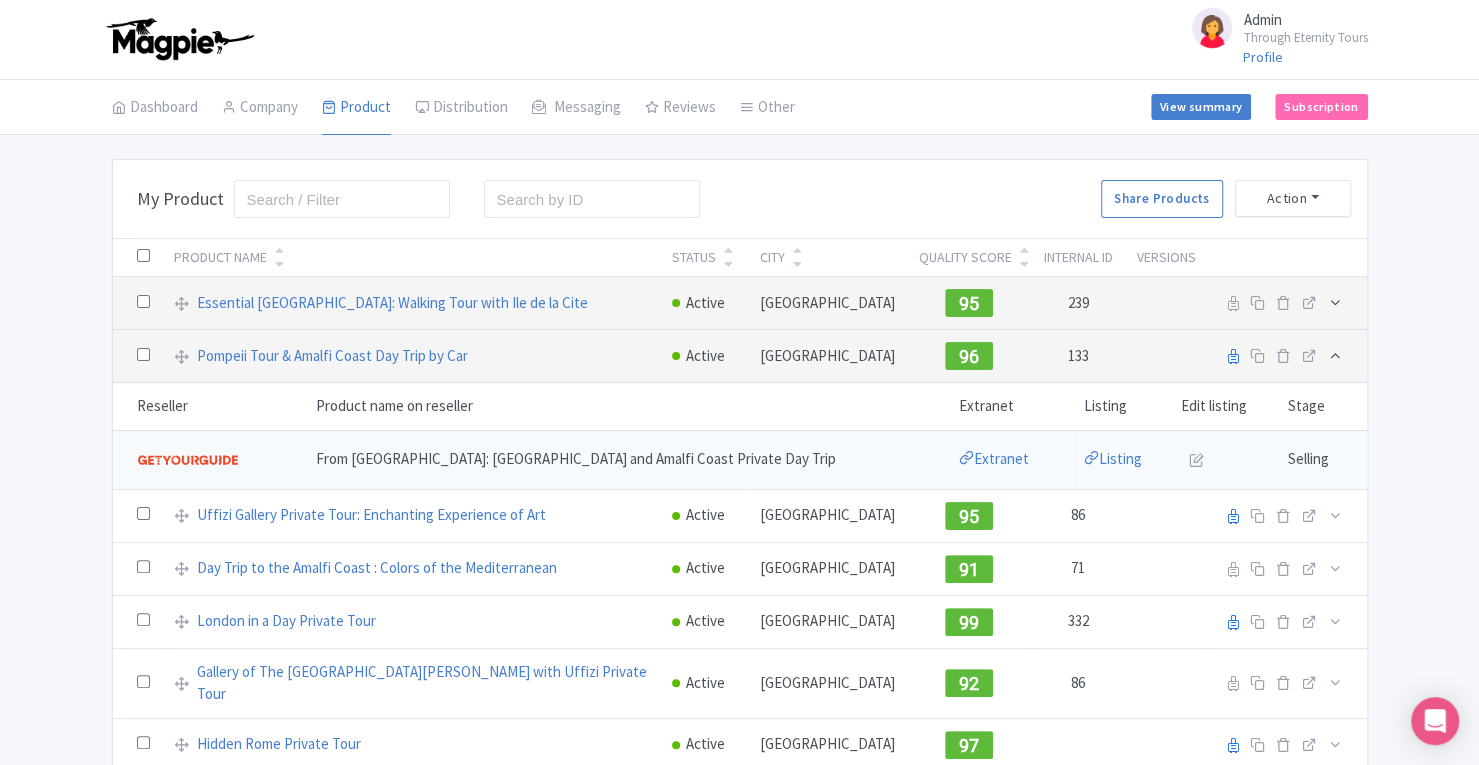 click at bounding box center (1335, 355) 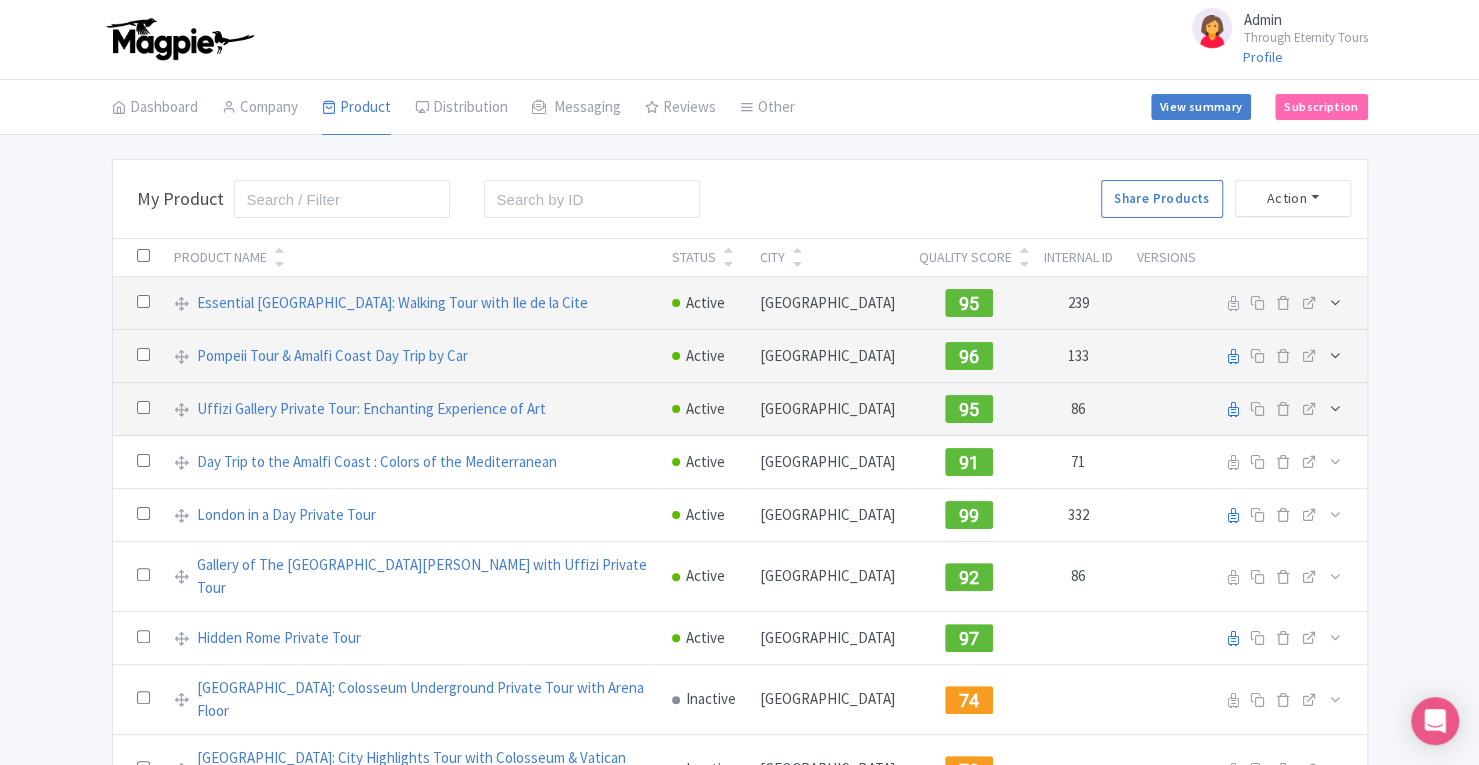click at bounding box center (1335, 408) 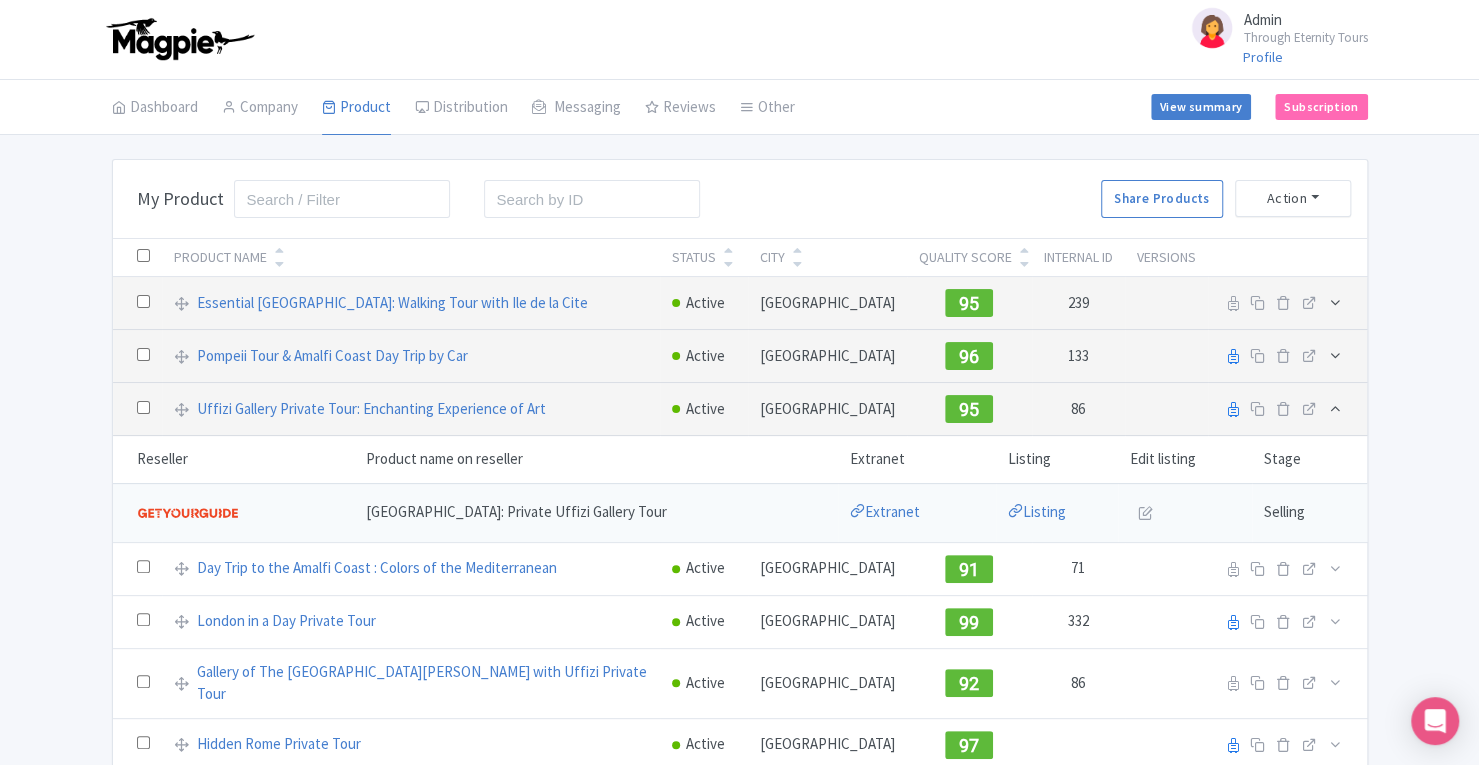 click at bounding box center (1335, 408) 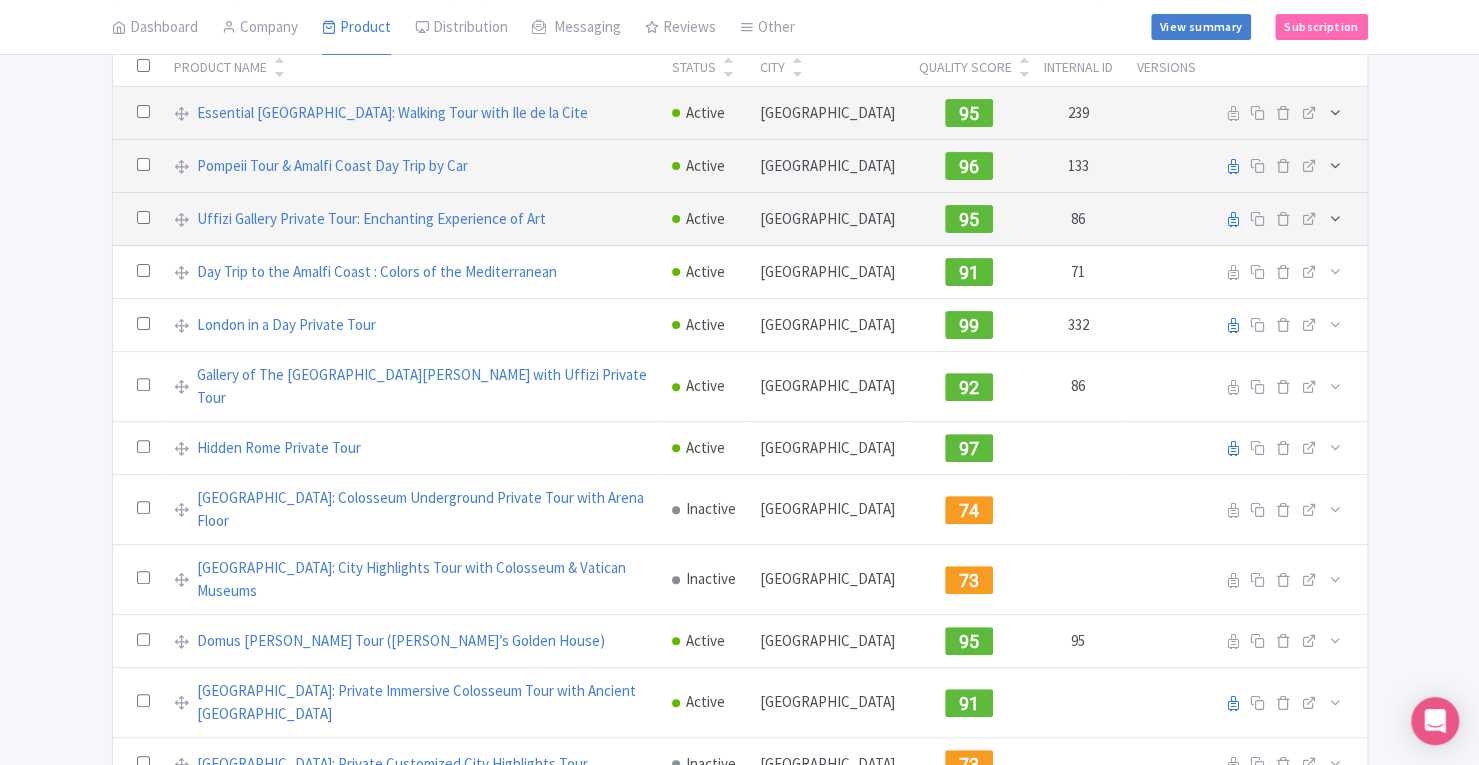 scroll, scrollTop: 137, scrollLeft: 0, axis: vertical 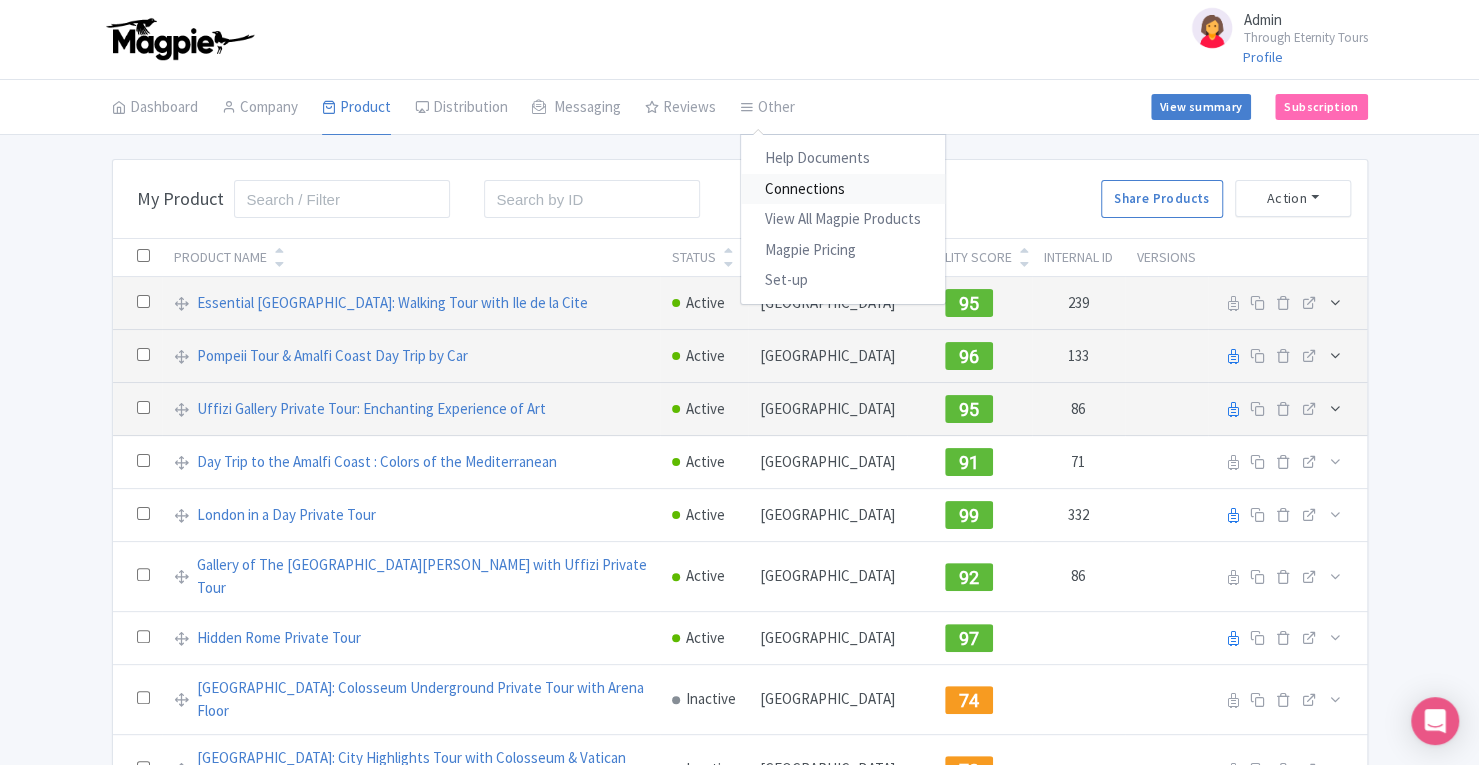 click on "Connections" at bounding box center [843, 189] 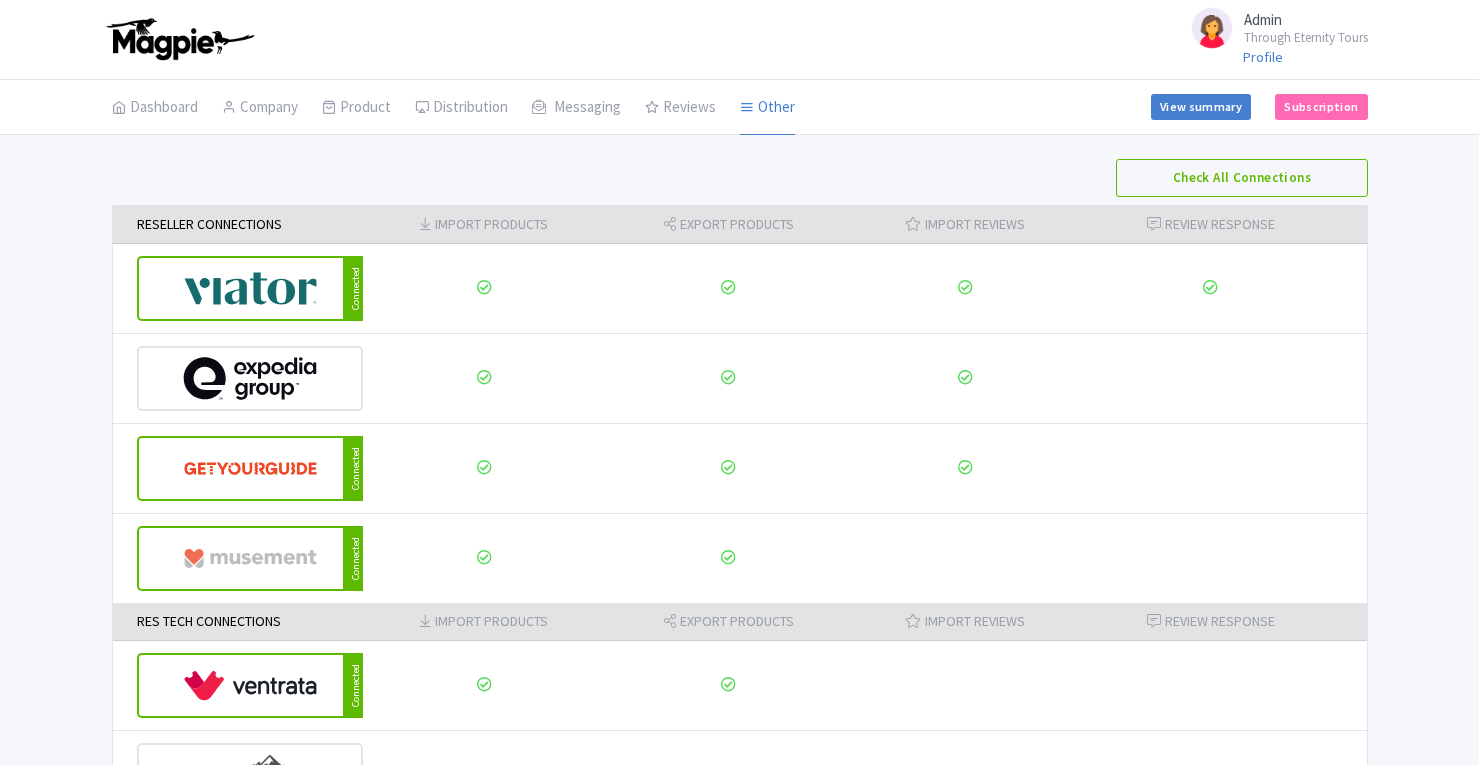 scroll, scrollTop: 0, scrollLeft: 0, axis: both 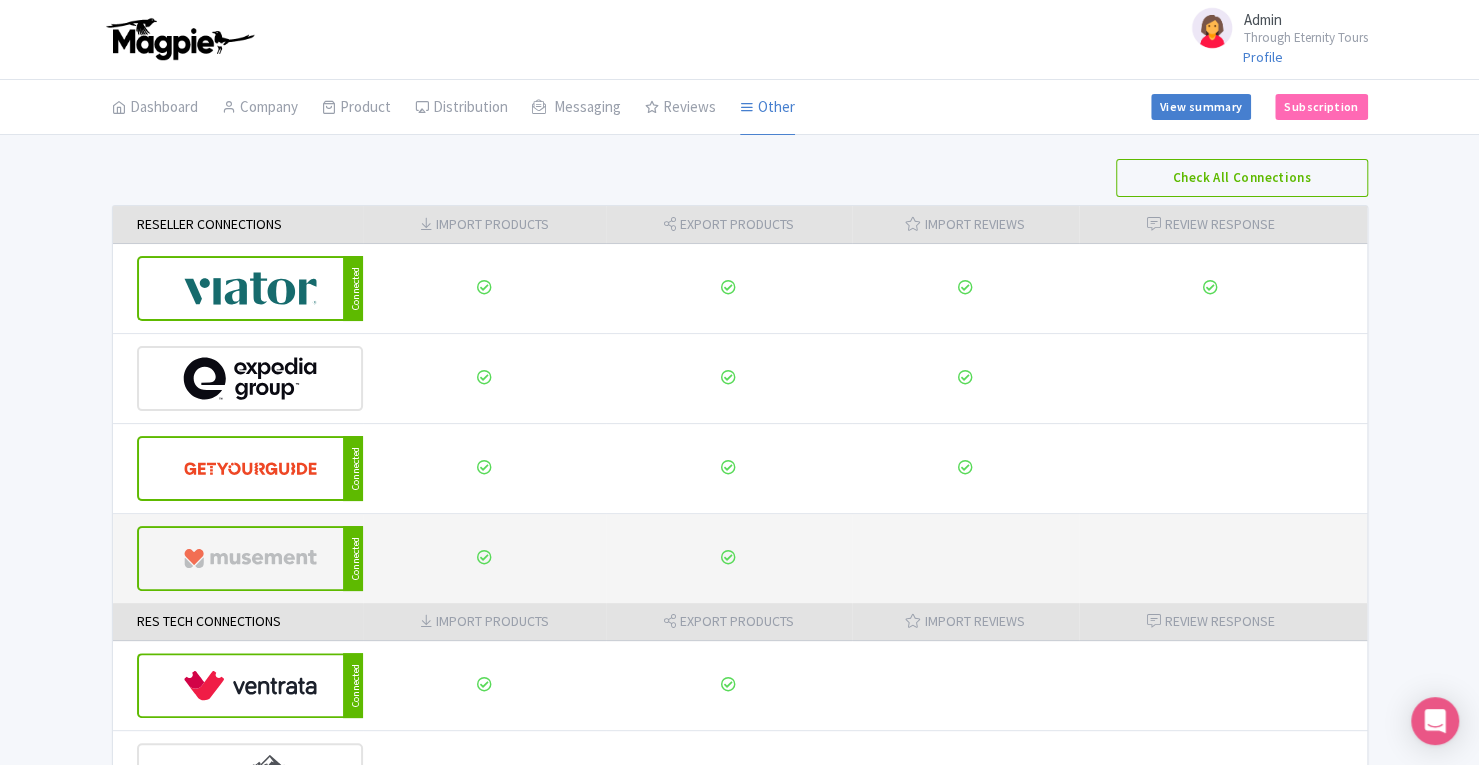 click at bounding box center [250, 558] 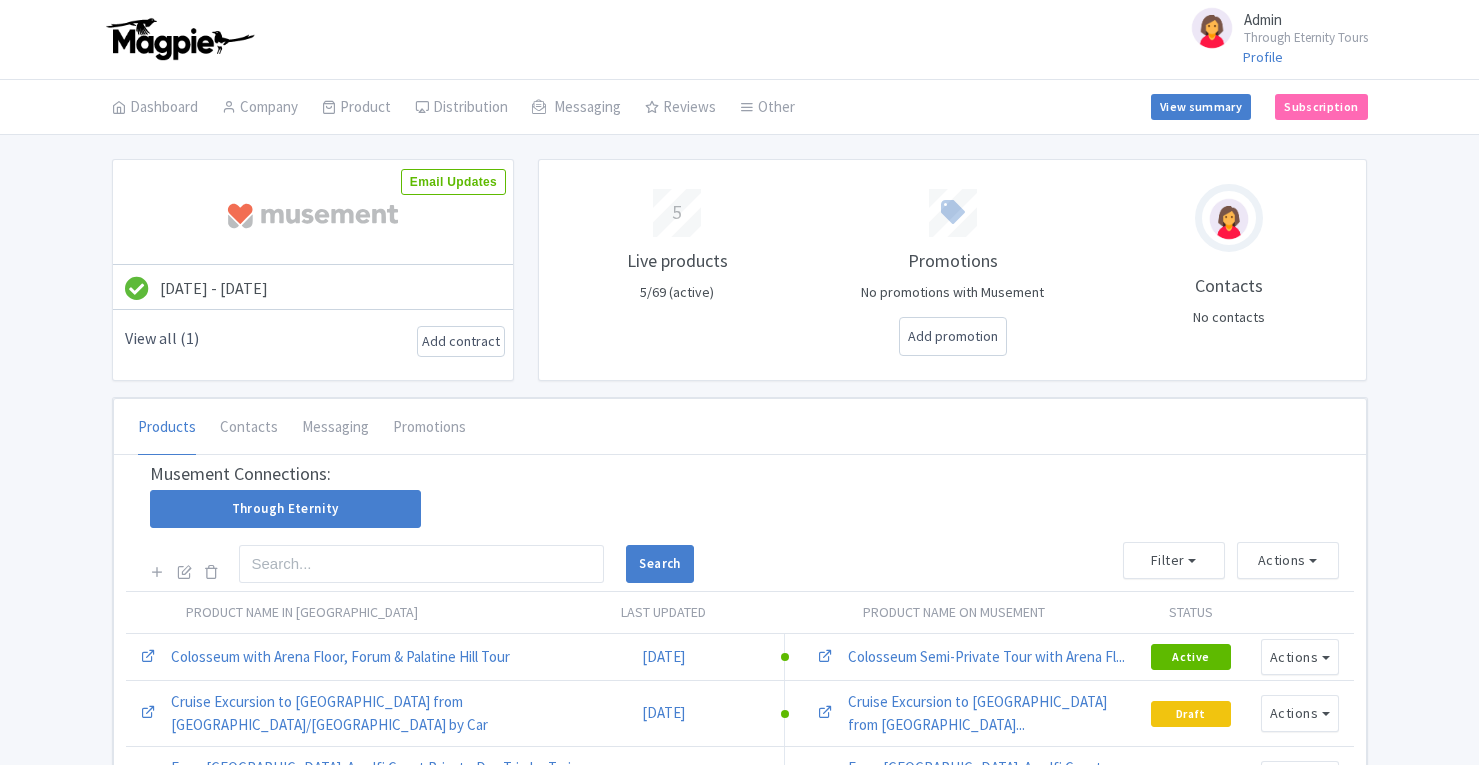scroll, scrollTop: 0, scrollLeft: 0, axis: both 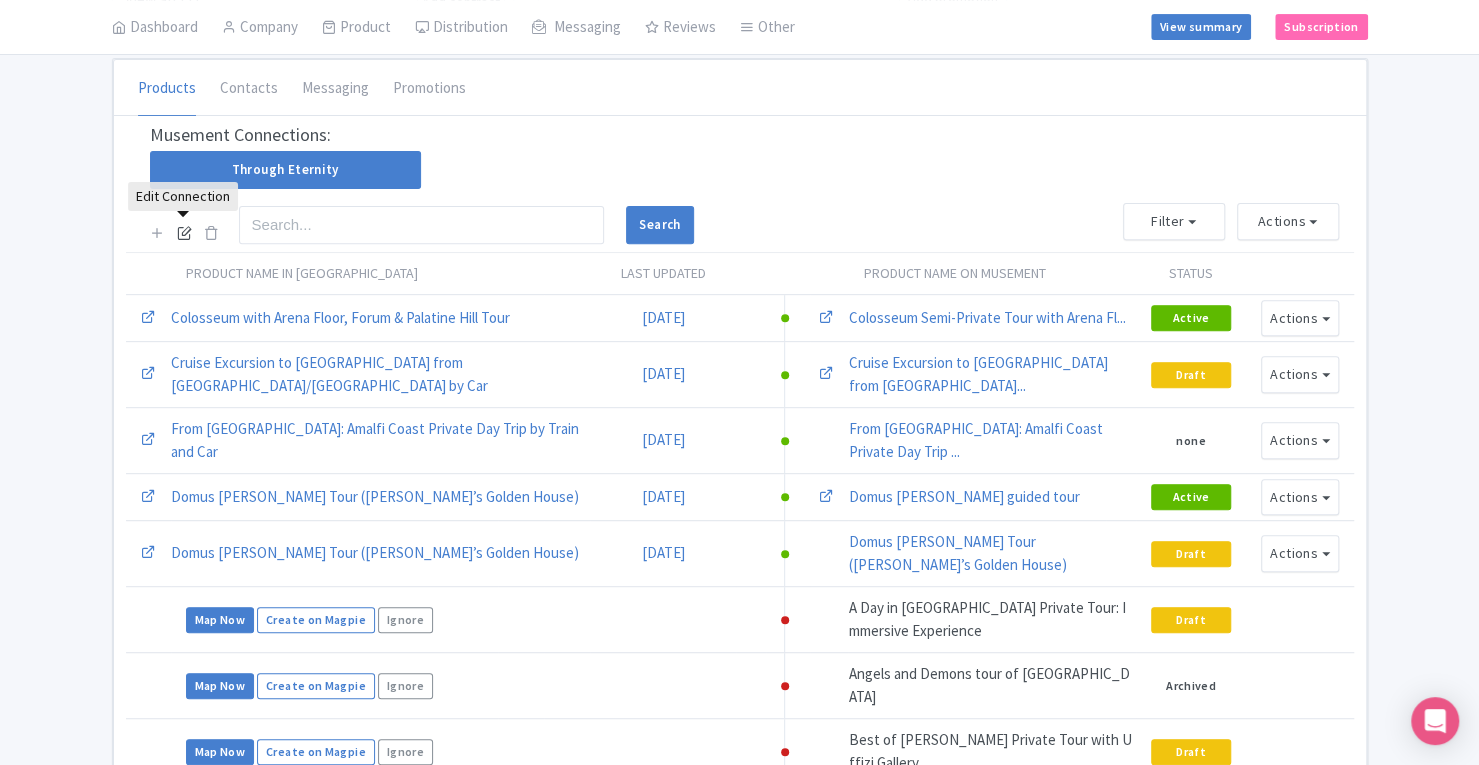 click at bounding box center [184, 232] 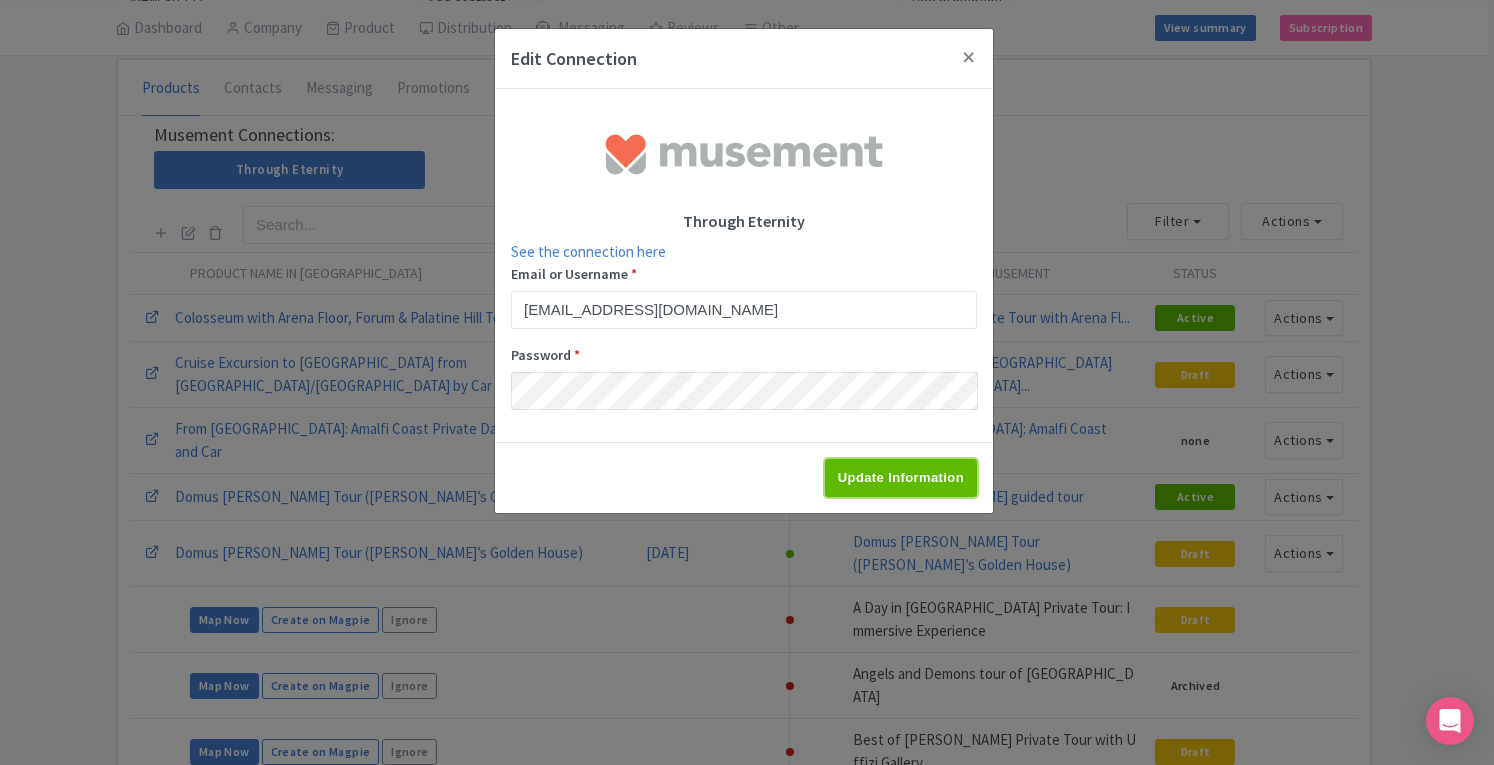 click on "Update Information" at bounding box center [901, 478] 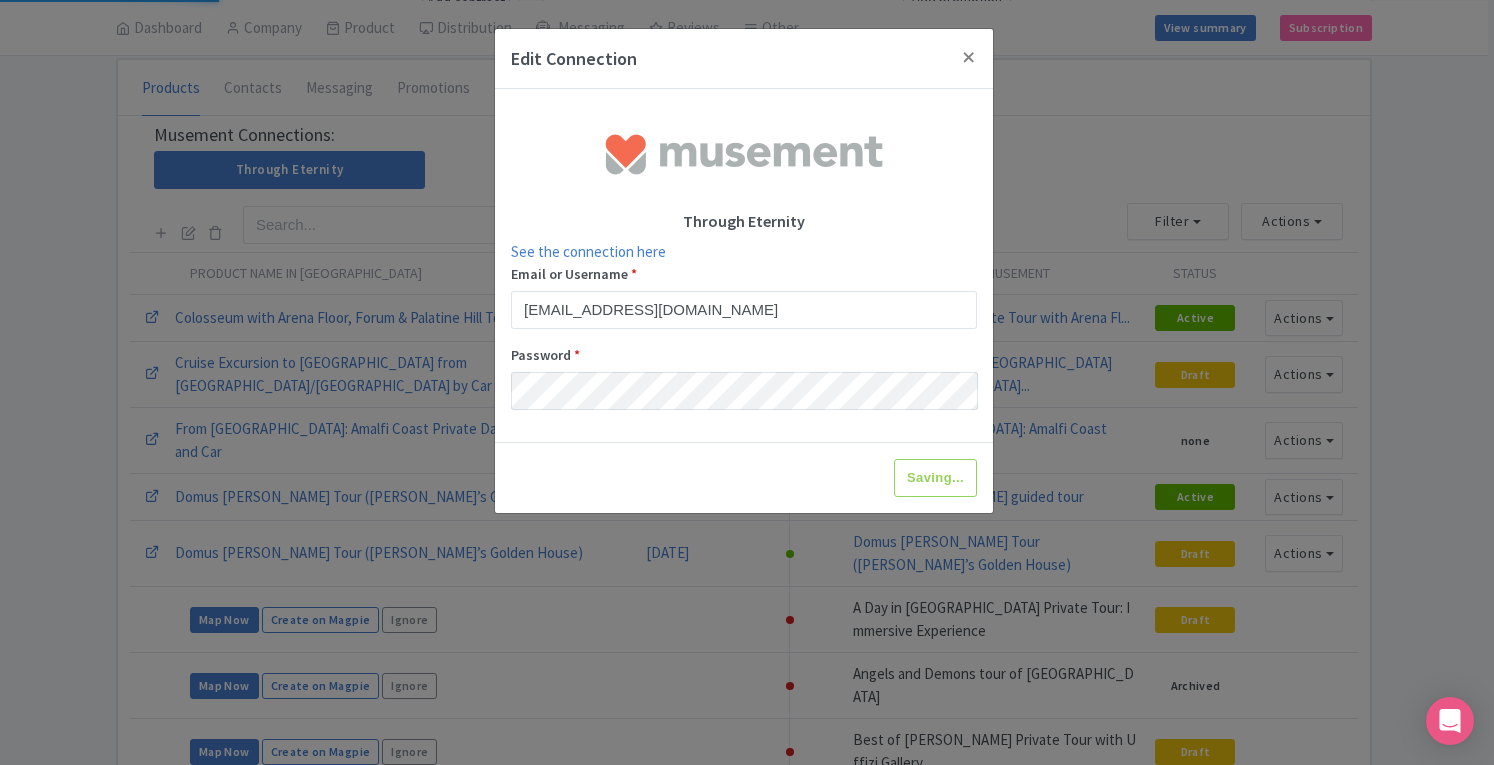 type on "Update Information" 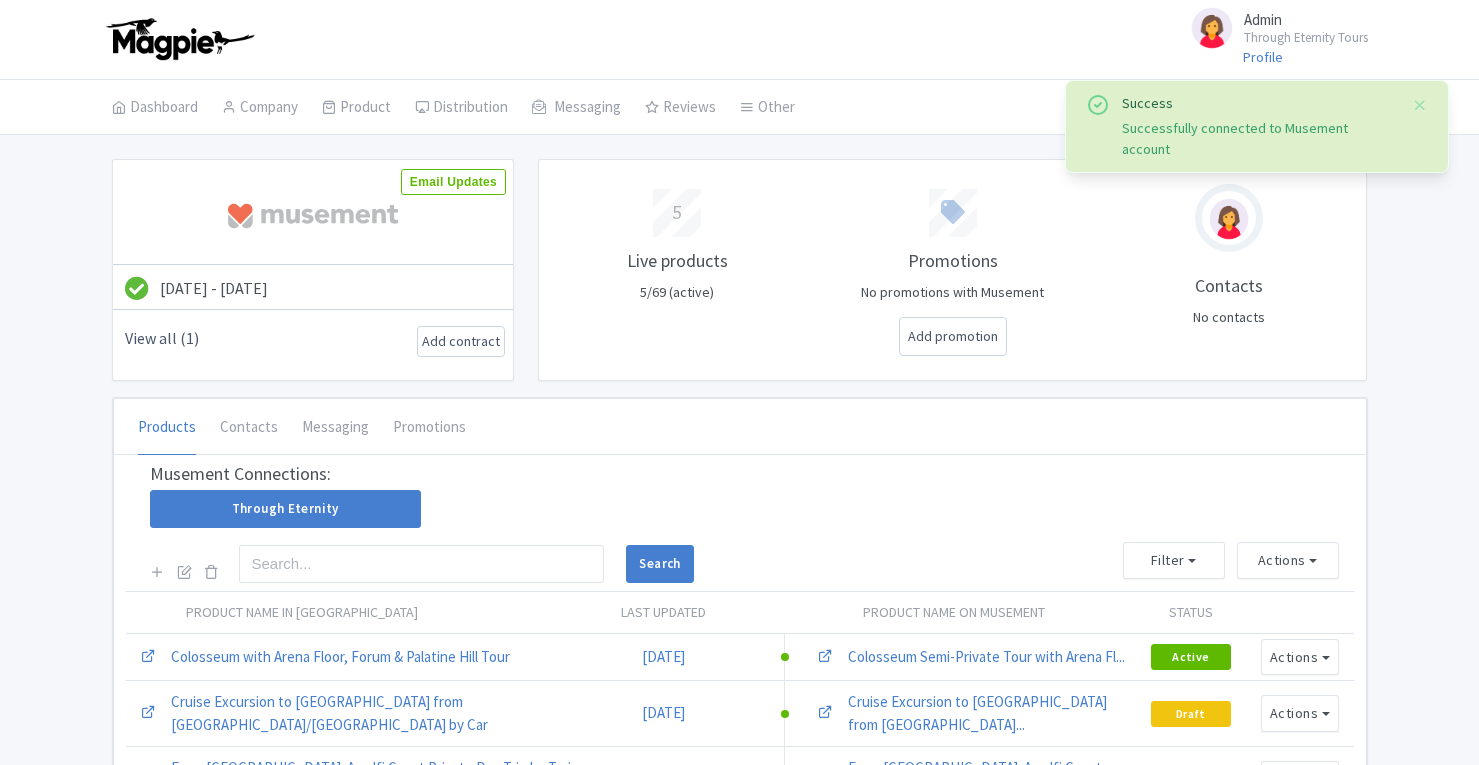 scroll, scrollTop: 0, scrollLeft: 0, axis: both 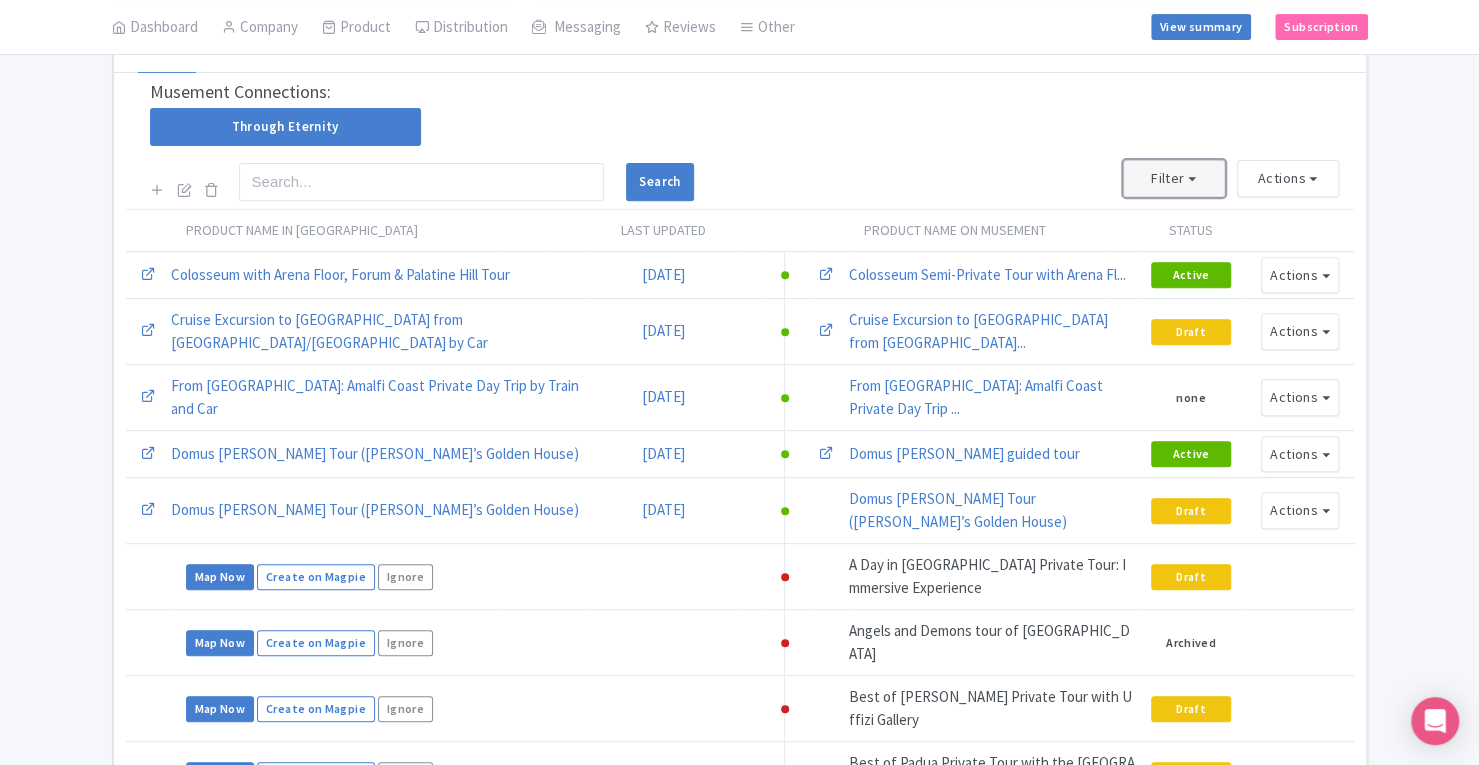 click on "Filter" at bounding box center [1174, 178] 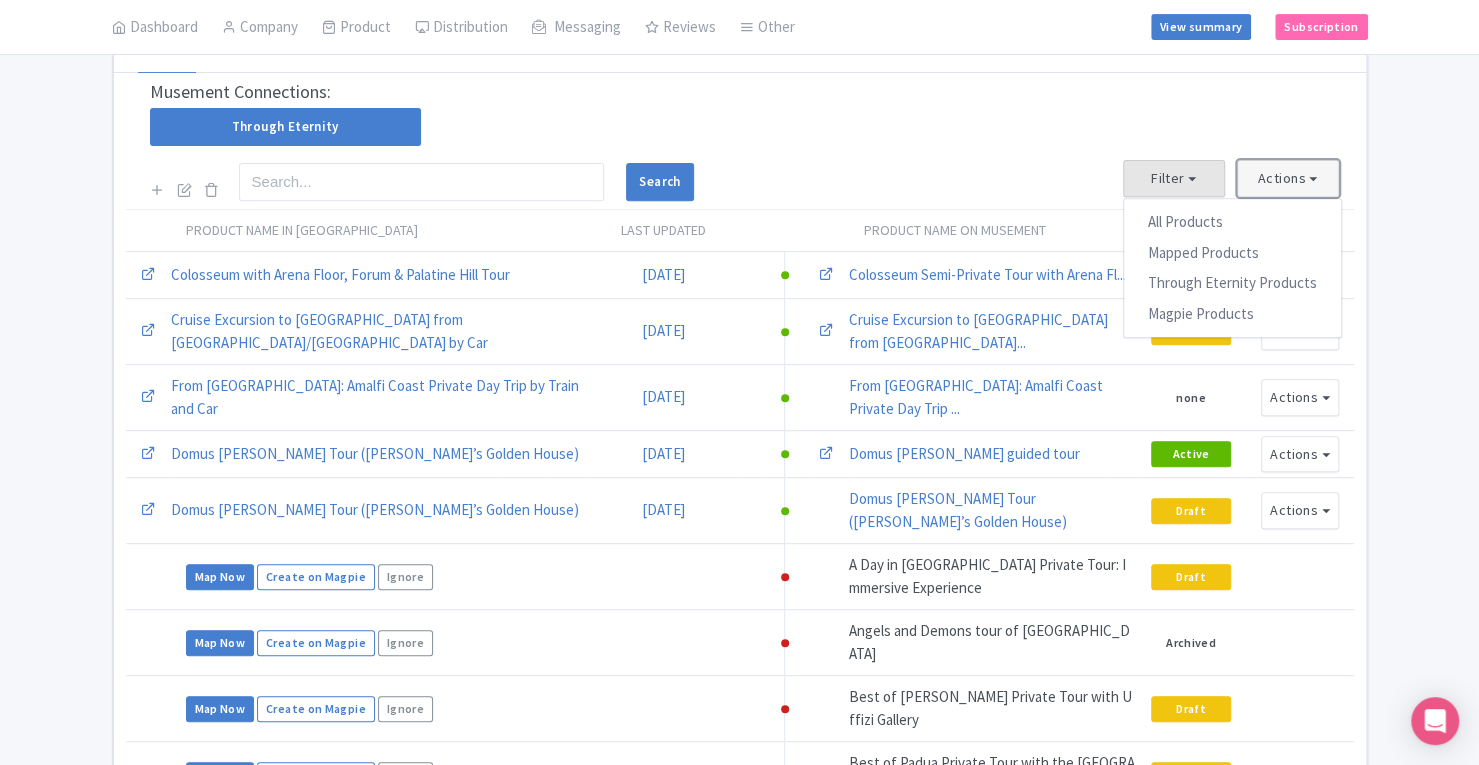 click on "Actions" at bounding box center [1288, 178] 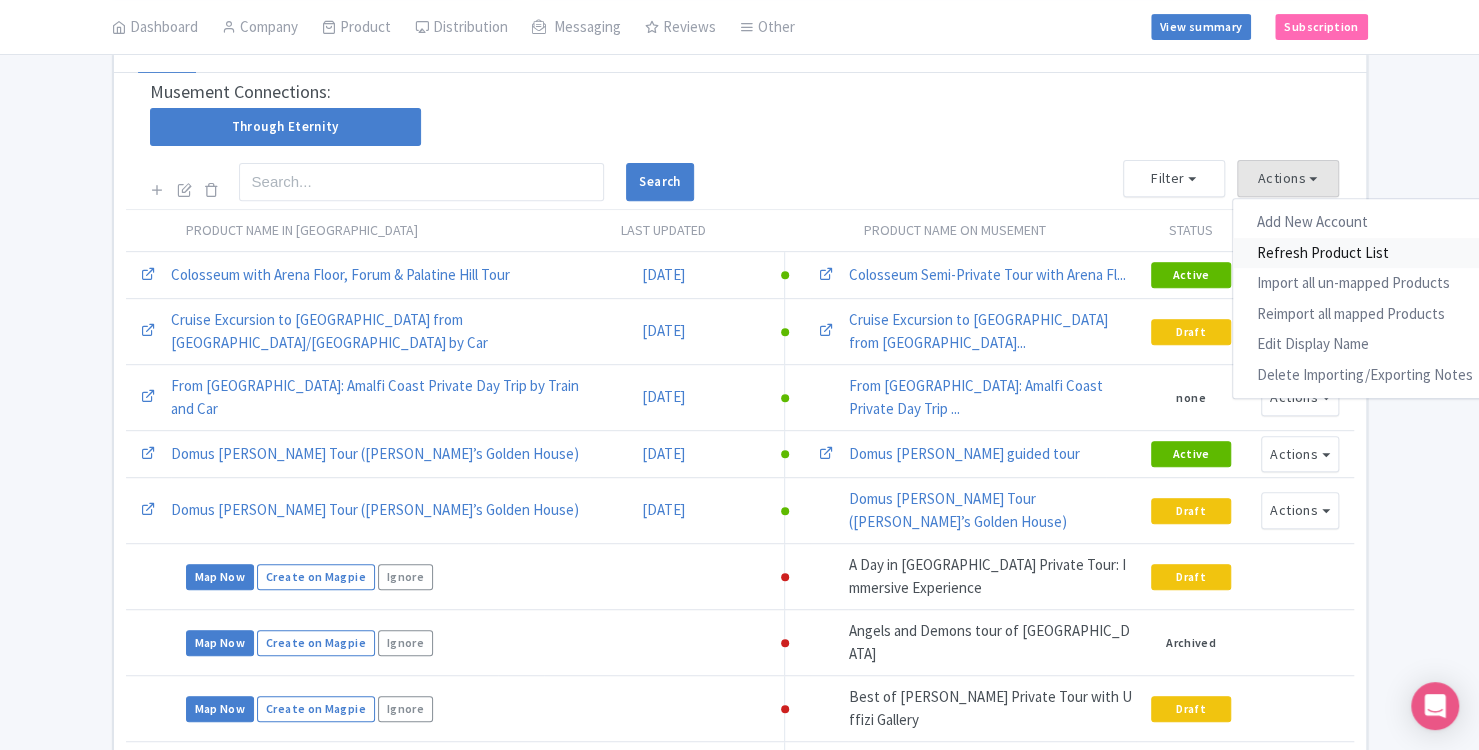click on "Refresh Product List" at bounding box center (1365, 253) 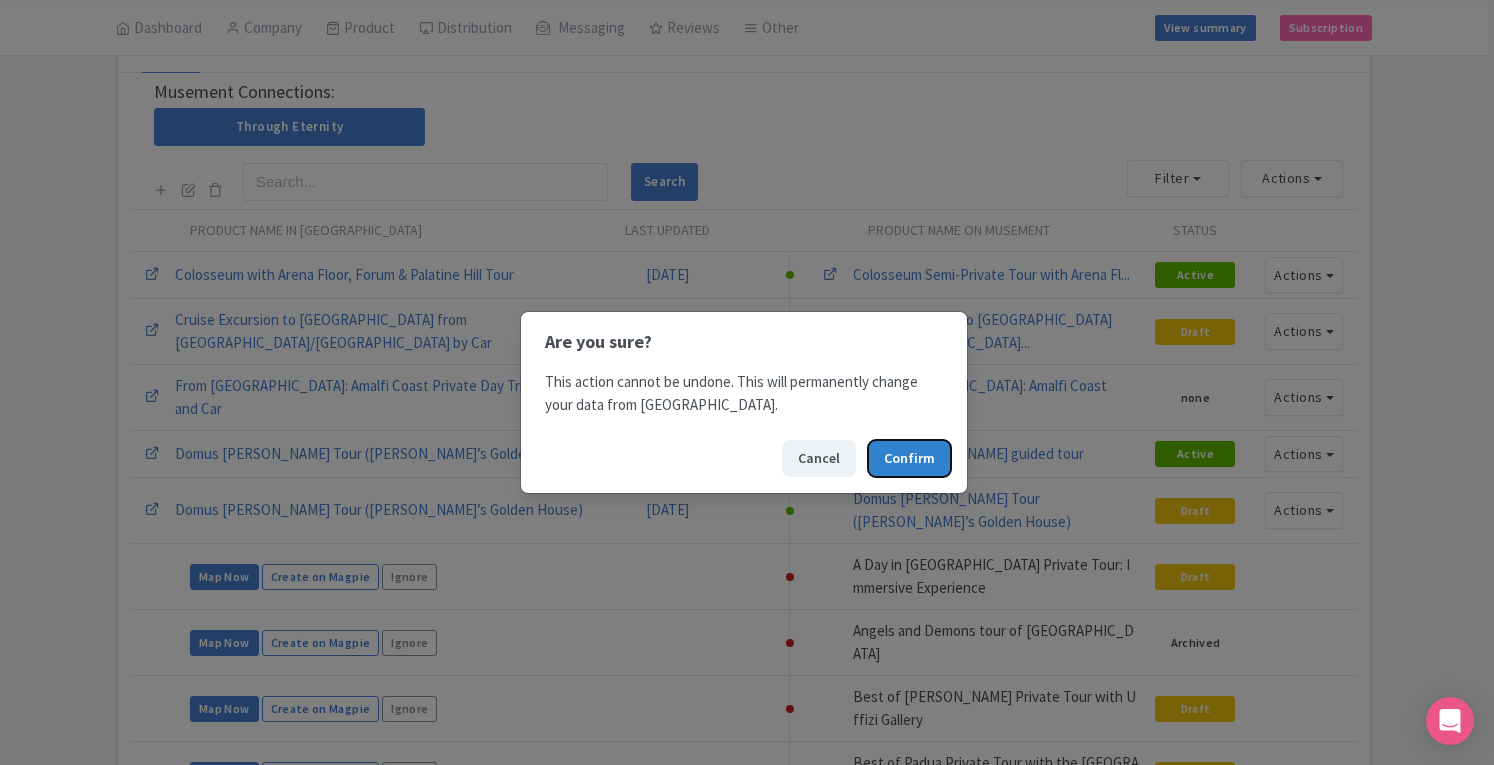 click on "Confirm" at bounding box center (909, 458) 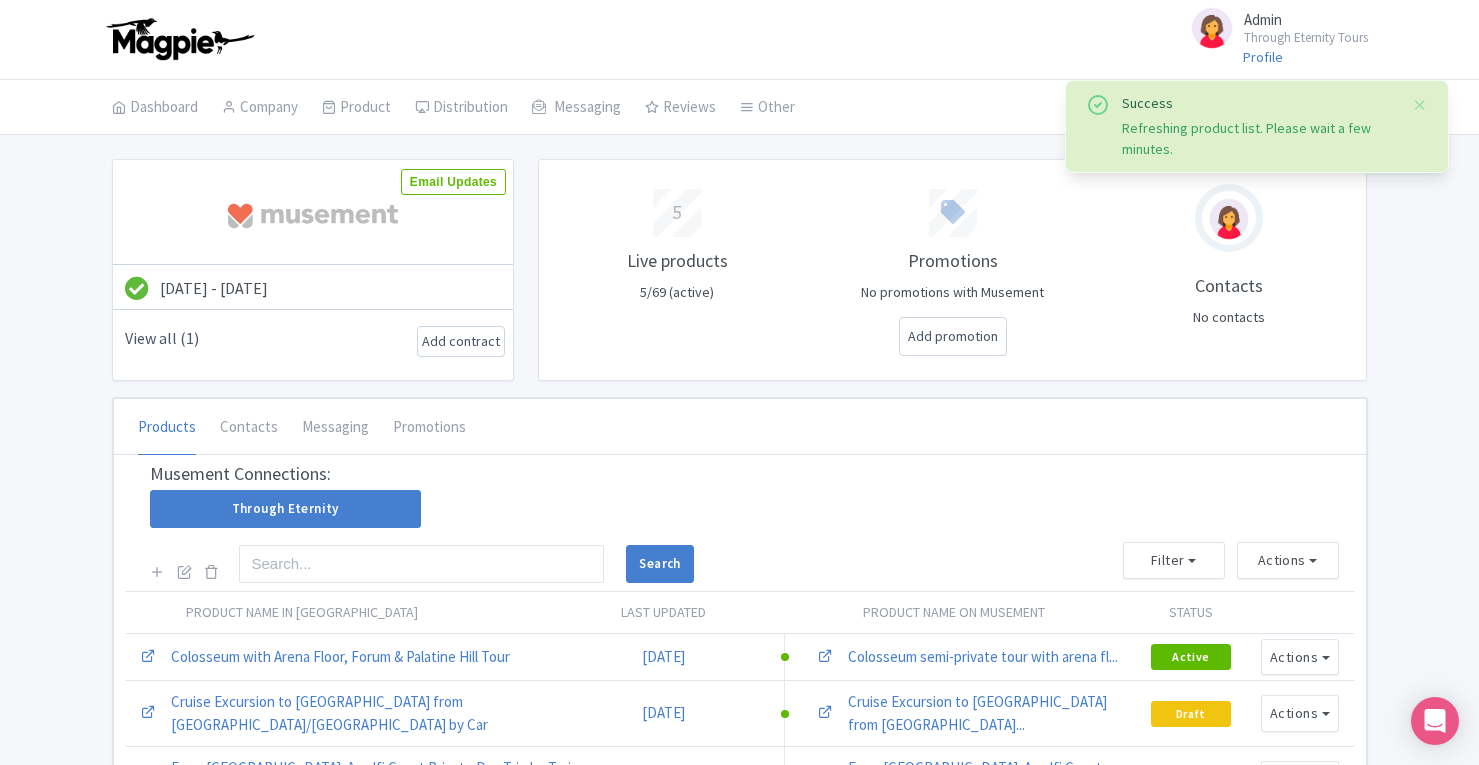 scroll, scrollTop: 0, scrollLeft: 0, axis: both 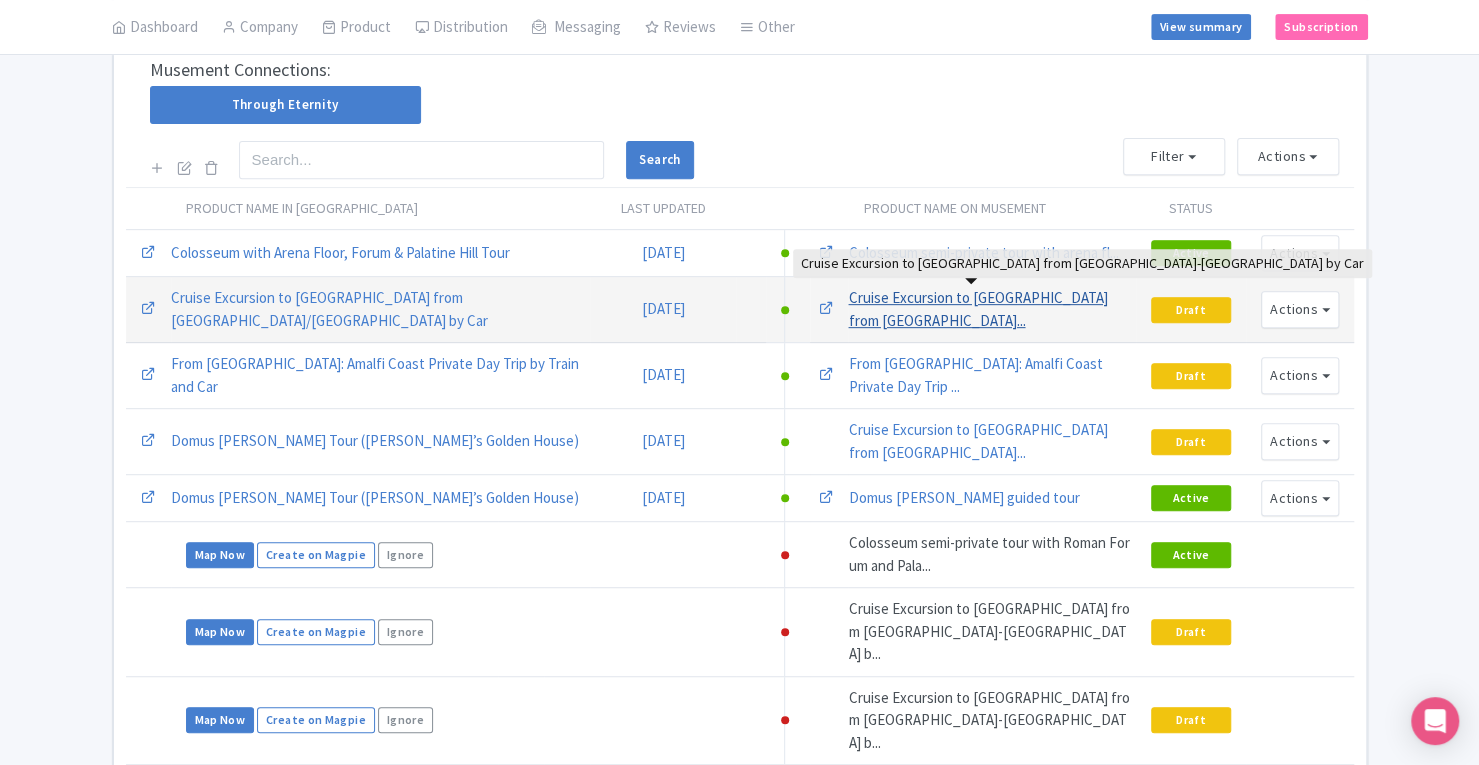 click on "Cruise Excursion to [GEOGRAPHIC_DATA] from [GEOGRAPHIC_DATA]..." at bounding box center (977, 309) 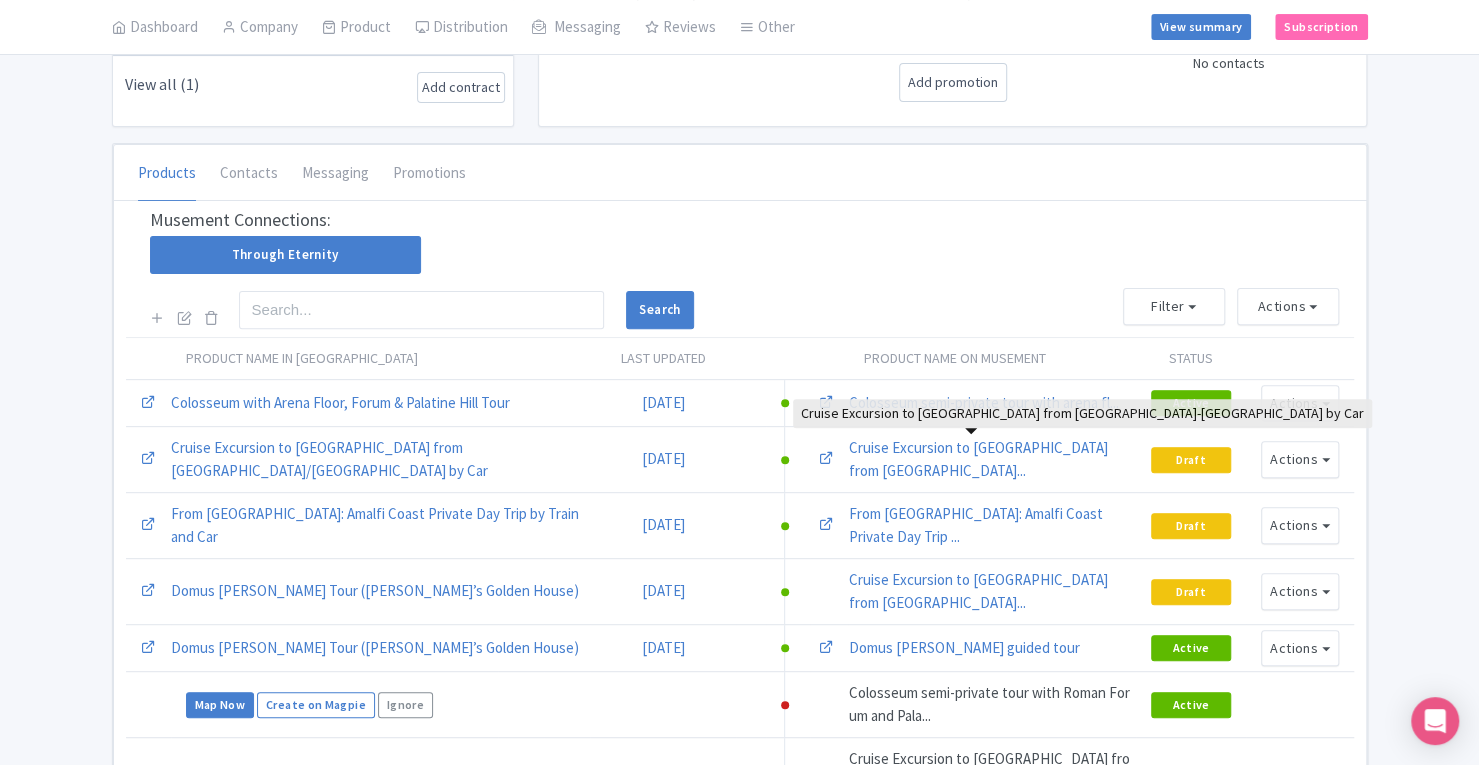 scroll, scrollTop: 218, scrollLeft: 0, axis: vertical 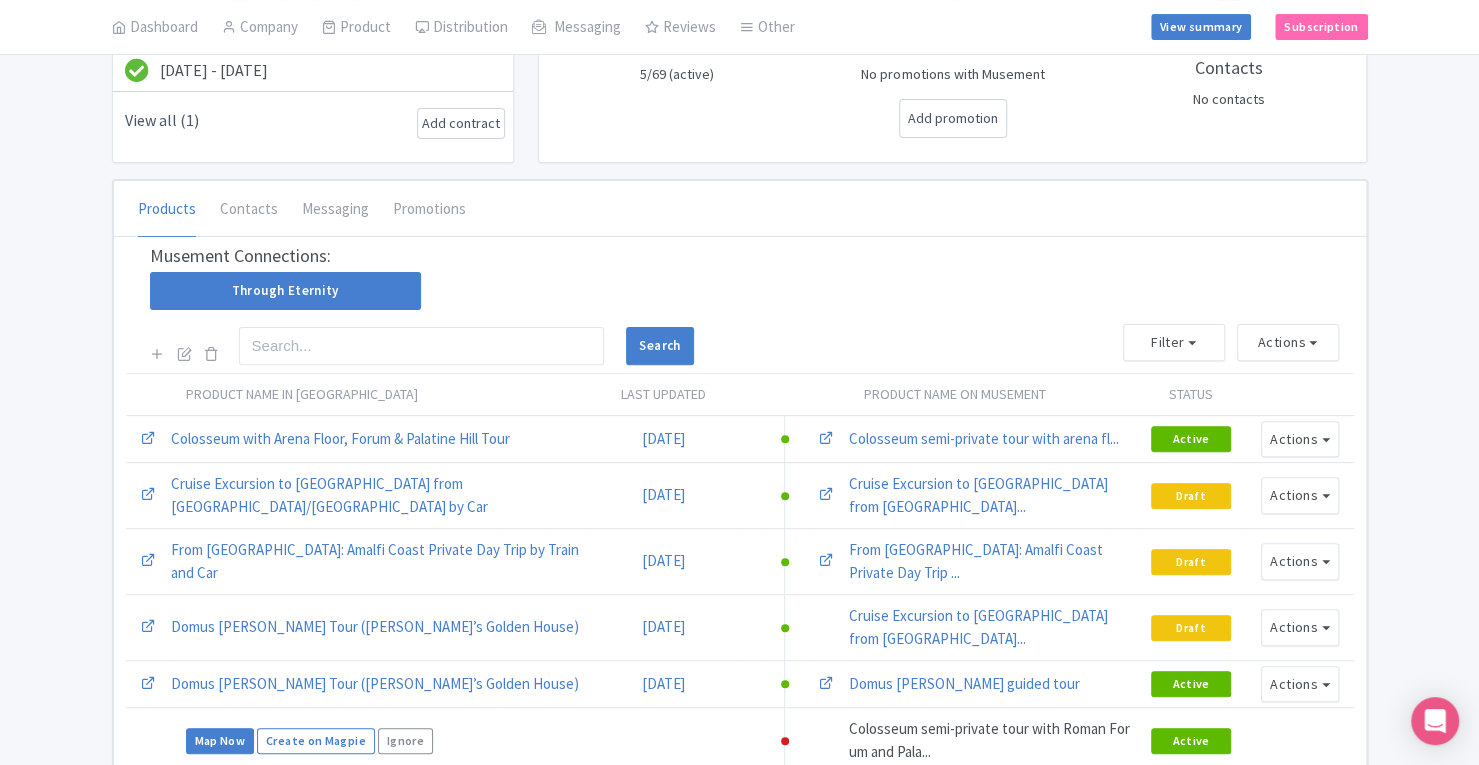 click on "Success
Refreshing product list. Please wait a few minutes.
[DATE] - [DATE]
View all (1)
Add contract
Email Updates
5
Live products
5/69 (active)
Promotions
No promotions with Musement
Add promotion
Contacts
No contacts
Products
Contacts
Messaging
Promotions
9a4d23e6-ad5a-409f-ad4e-e4c176ad18a0
Search
Quick share products
Create New Listing
Musement Connections:
Through Eternity
Search
Actions
Add New Account
Refresh Product List
Import all un-mapped Products
Reimport all mapped Products
Edit Display Name
Delete Importing/Exporting Notes
Filter
All Products
Mapped Products
Through Eternity Products
Magpie Products
Product Name in [GEOGRAPHIC_DATA]" at bounding box center (739, 1017) 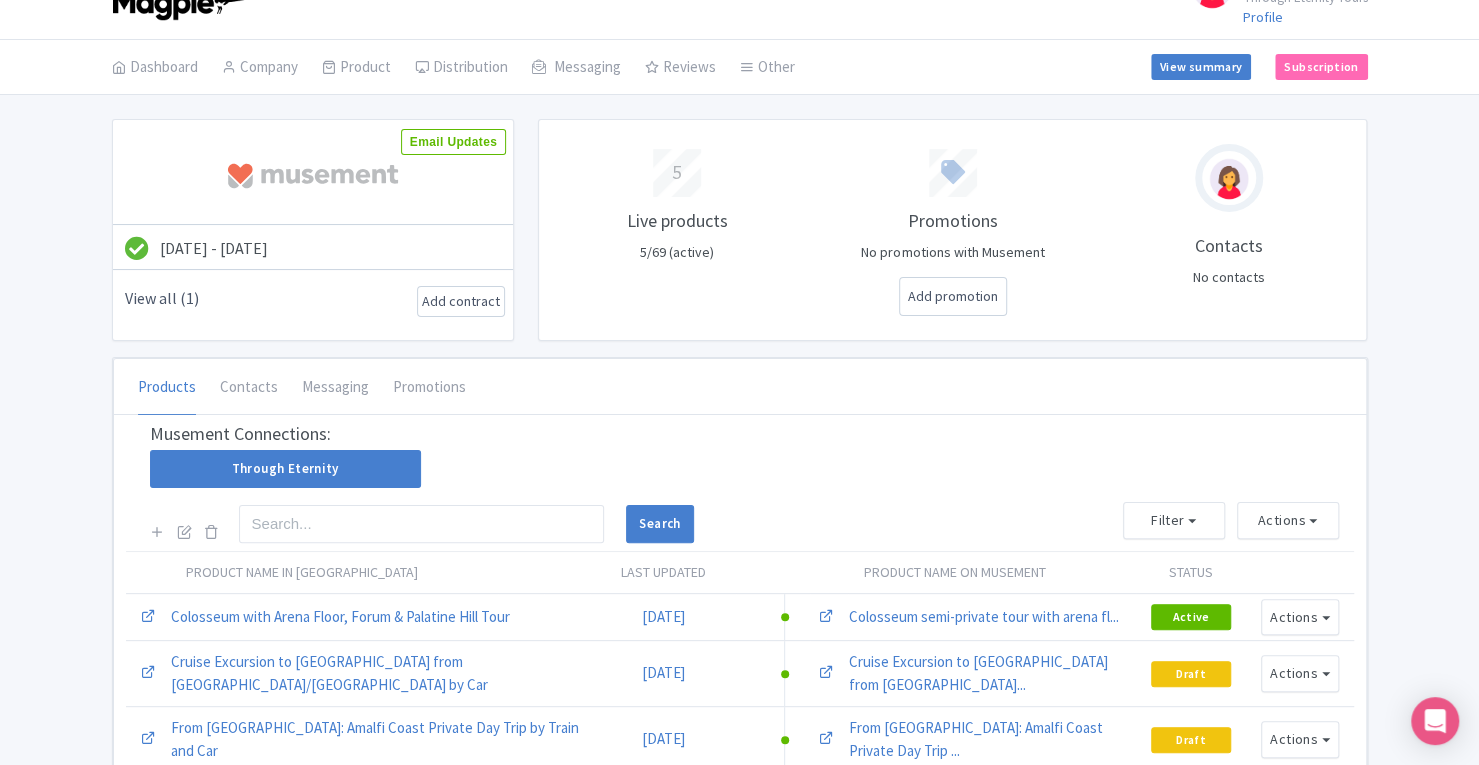 scroll, scrollTop: 0, scrollLeft: 0, axis: both 